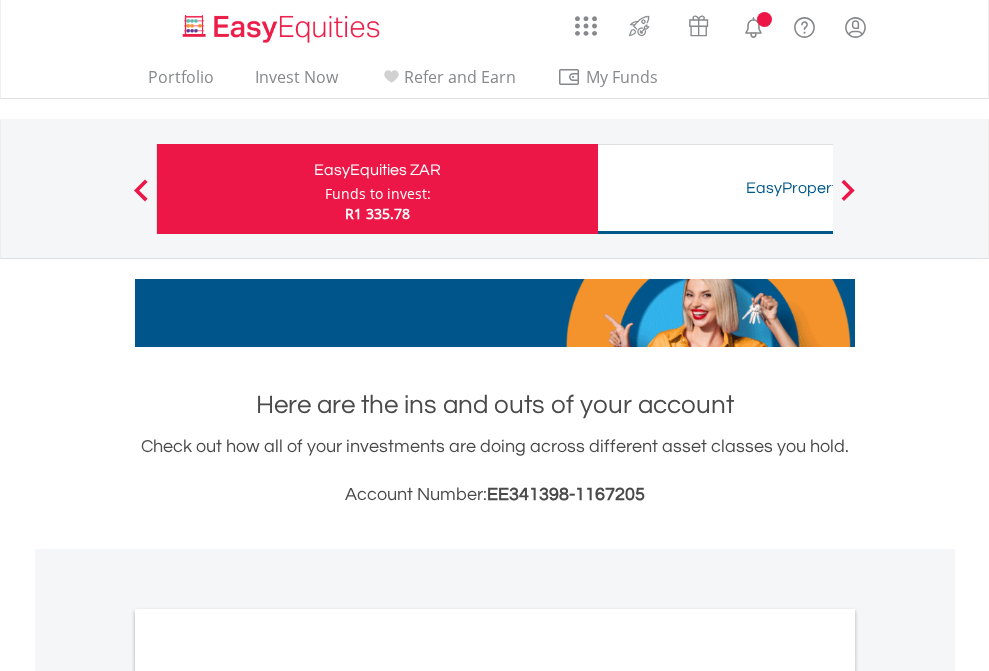 scroll, scrollTop: 0, scrollLeft: 0, axis: both 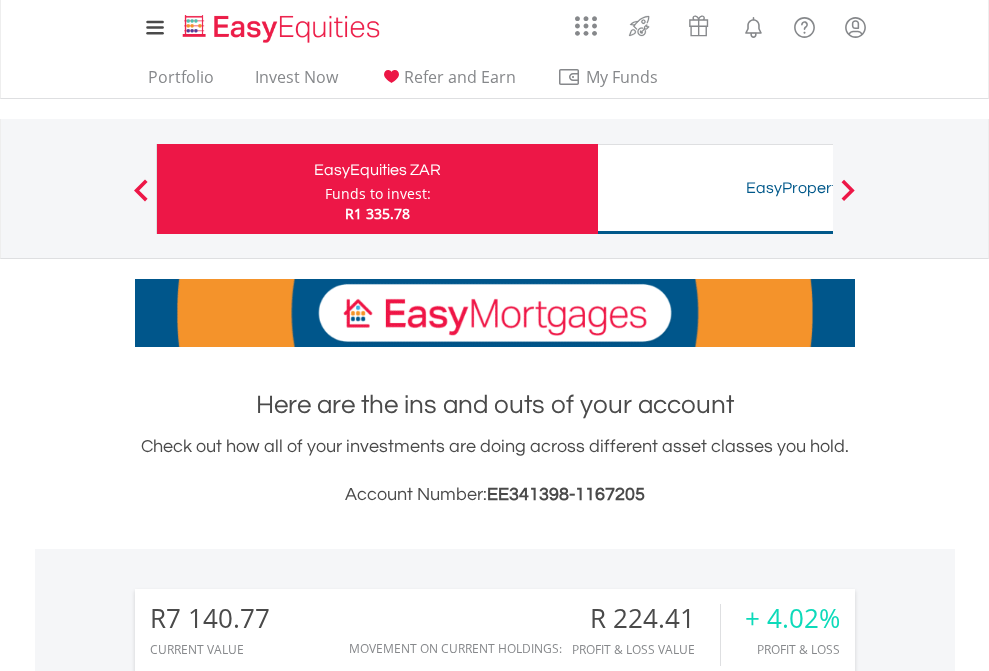 click on "Funds to invest:" at bounding box center [378, 194] 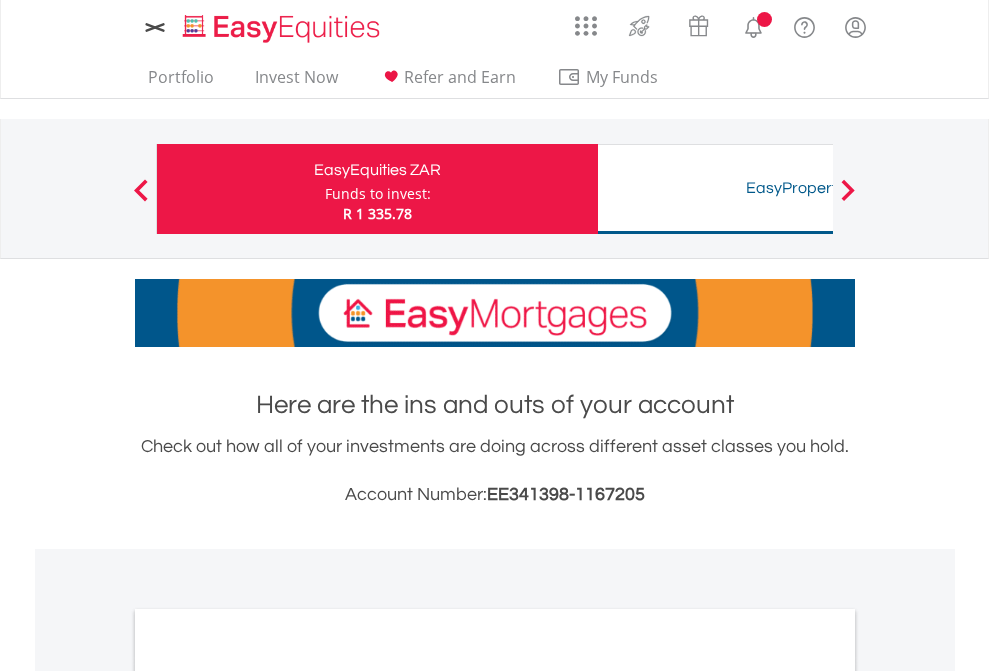 scroll, scrollTop: 0, scrollLeft: 0, axis: both 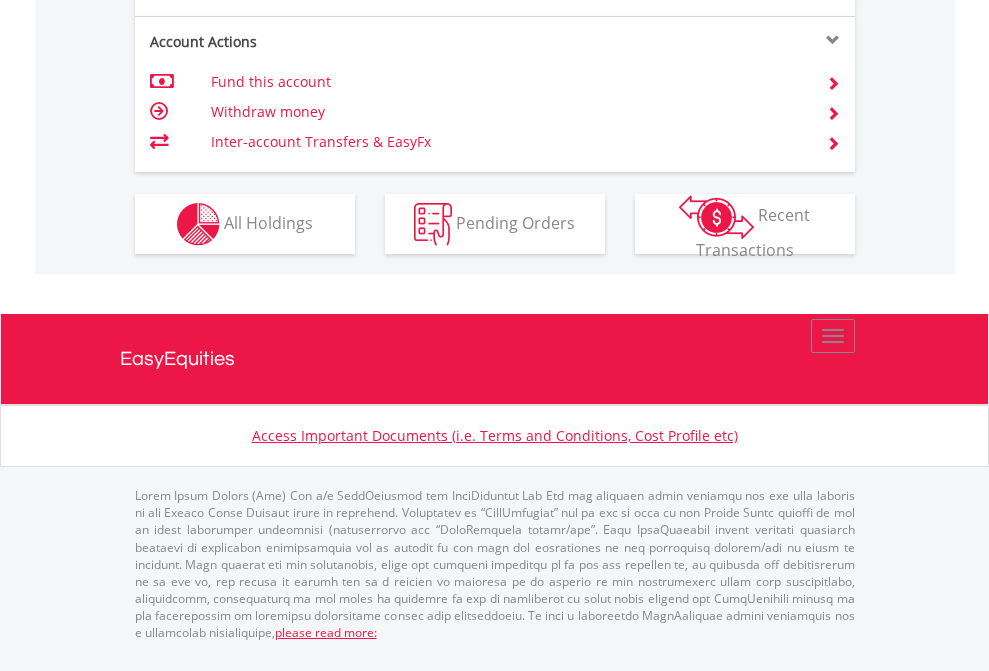 click on "Investment types" at bounding box center (706, -337) 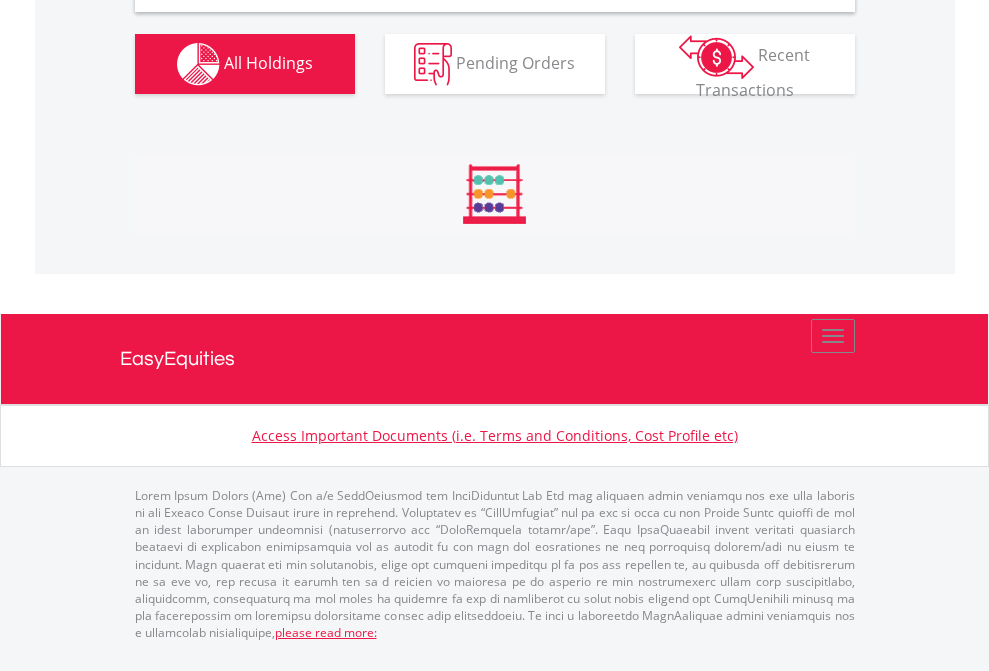 scroll, scrollTop: 1933, scrollLeft: 0, axis: vertical 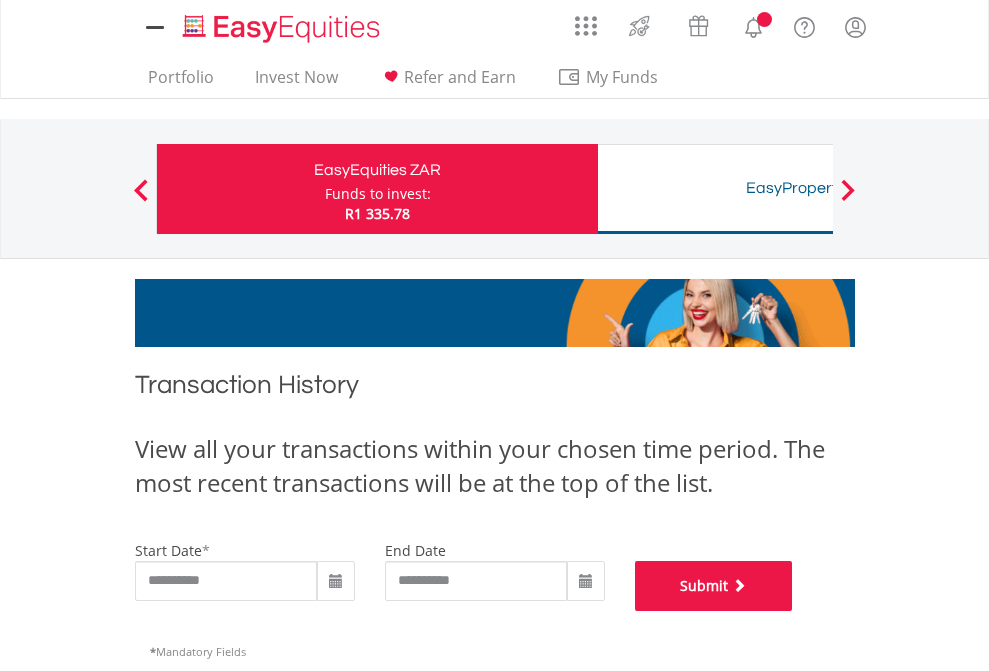 click on "Submit" at bounding box center (714, 586) 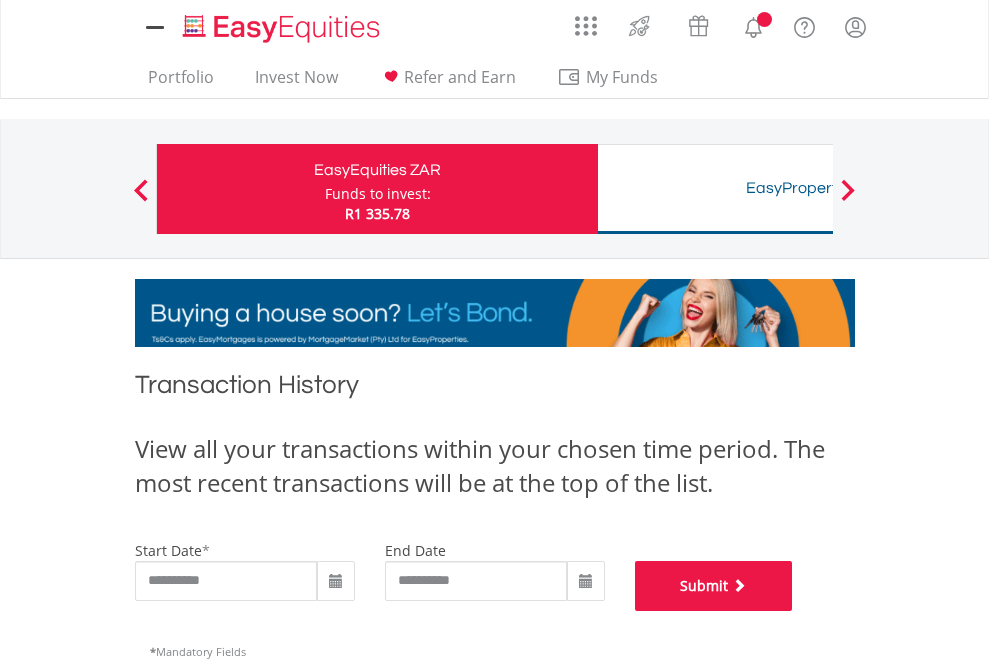 scroll, scrollTop: 811, scrollLeft: 0, axis: vertical 